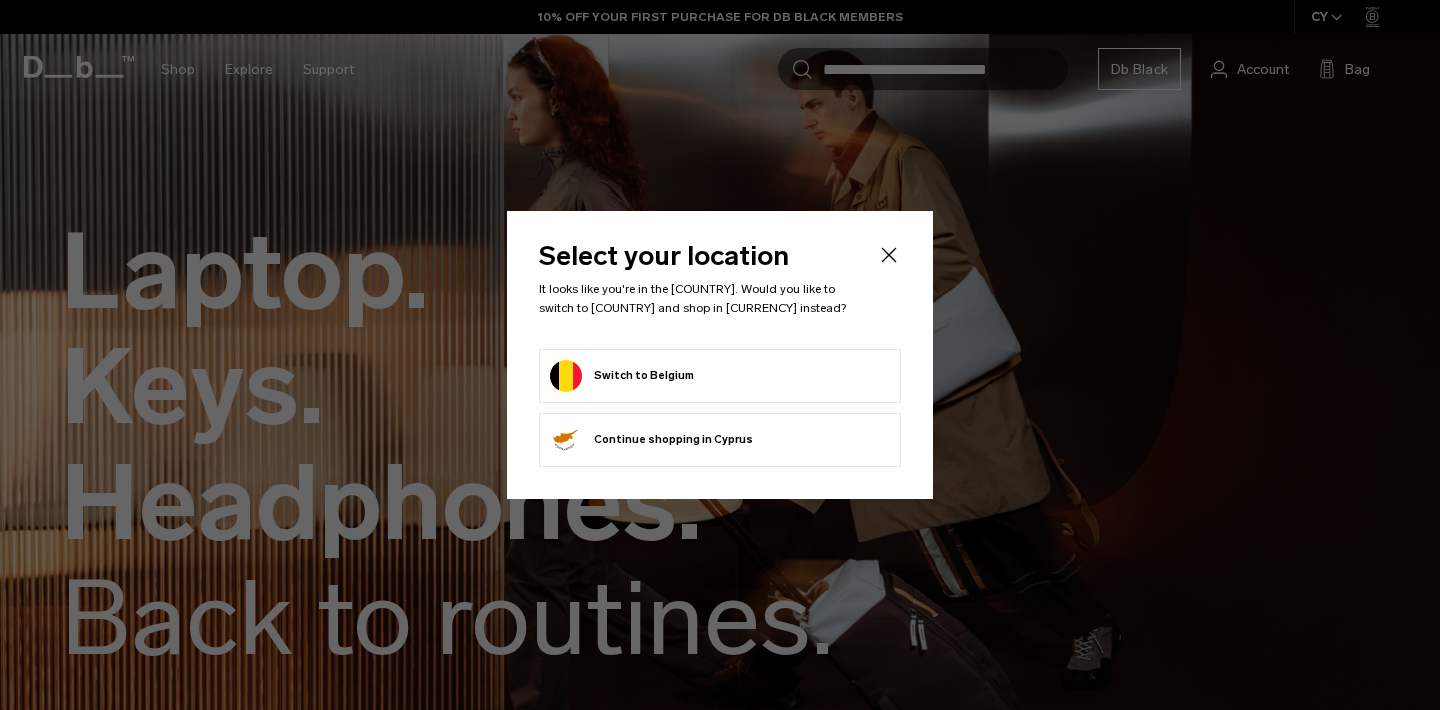 click on "Switch to Belgium" 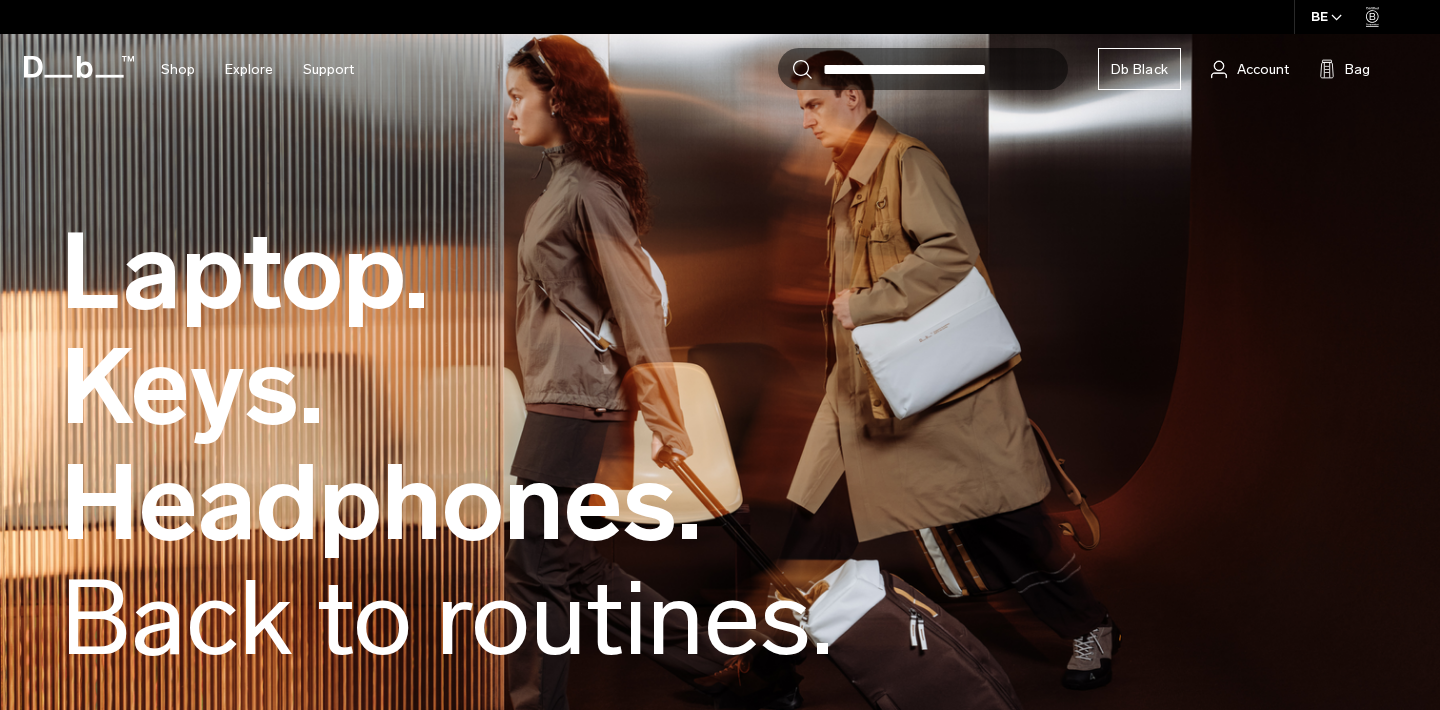 scroll, scrollTop: 0, scrollLeft: 0, axis: both 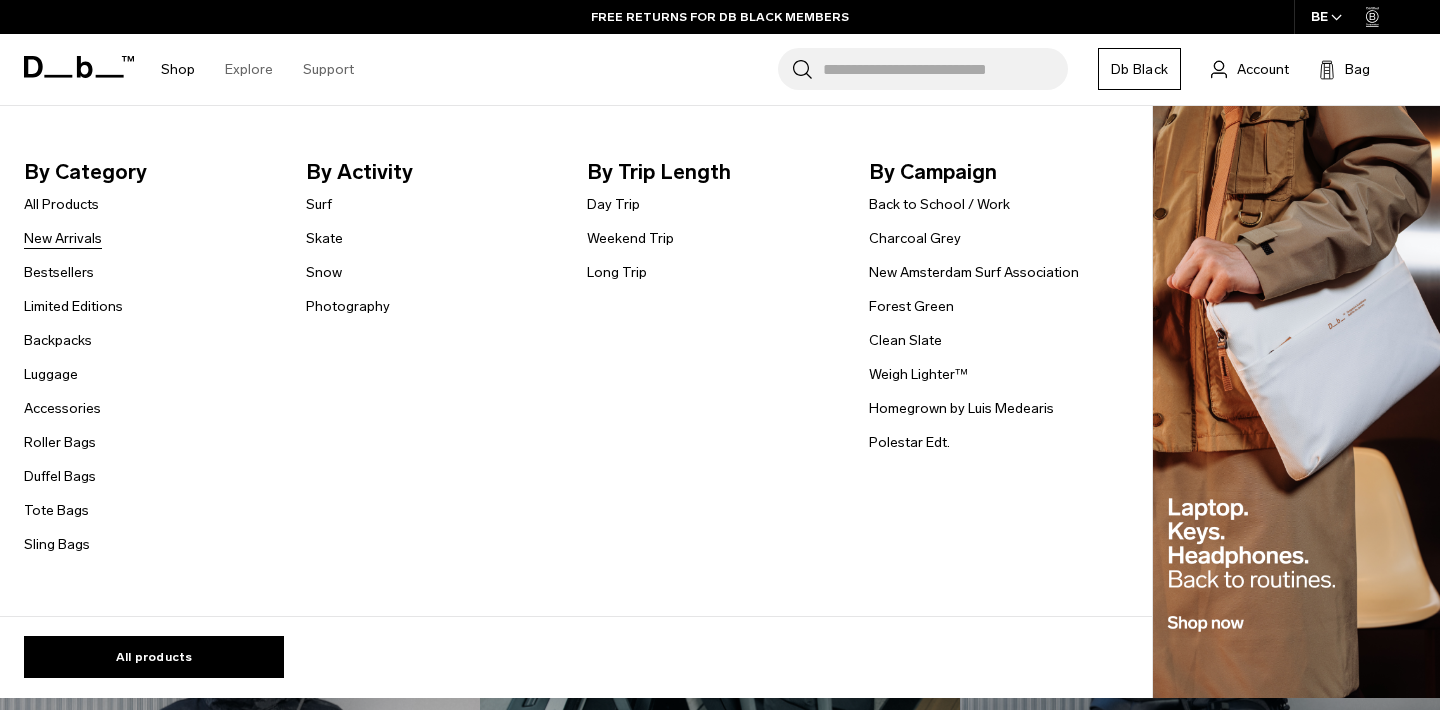 click on "New Arrivals" at bounding box center (63, 238) 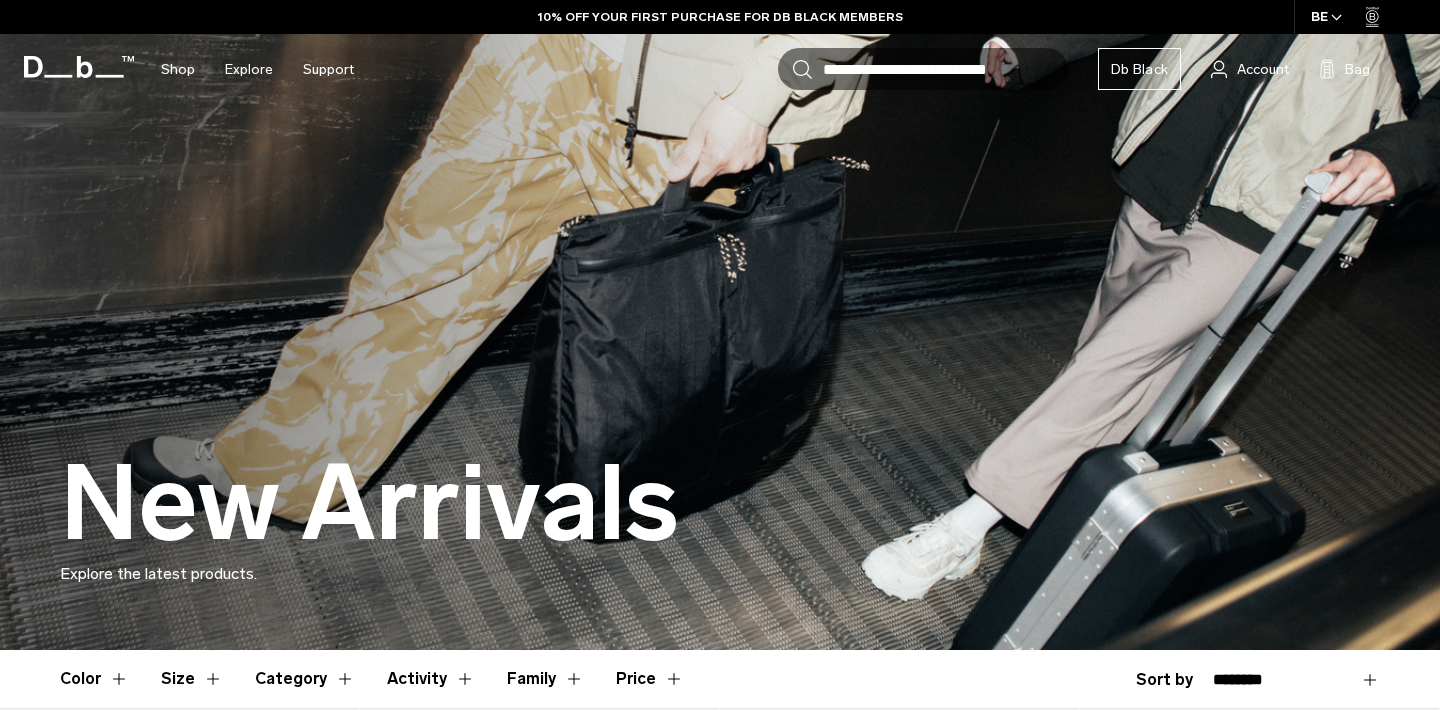 scroll, scrollTop: 0, scrollLeft: 0, axis: both 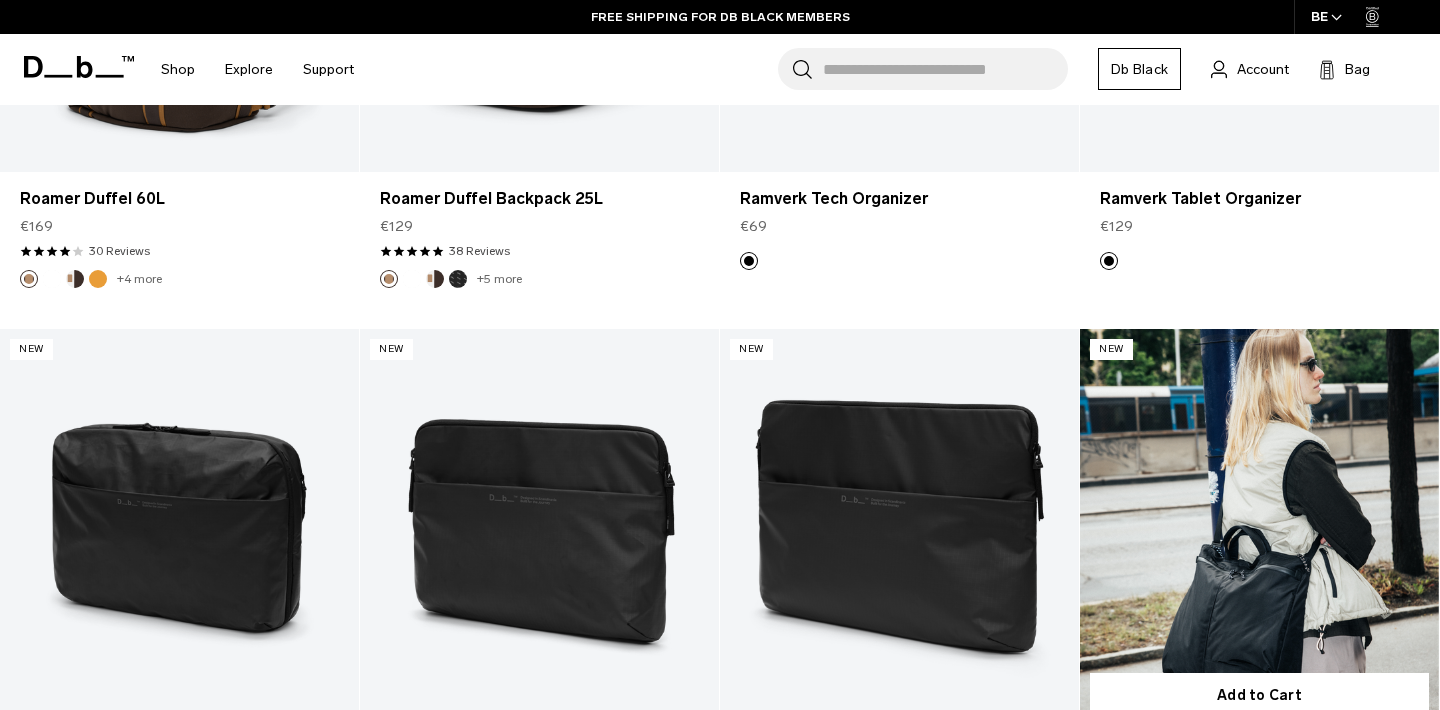 click at bounding box center (1259, 528) 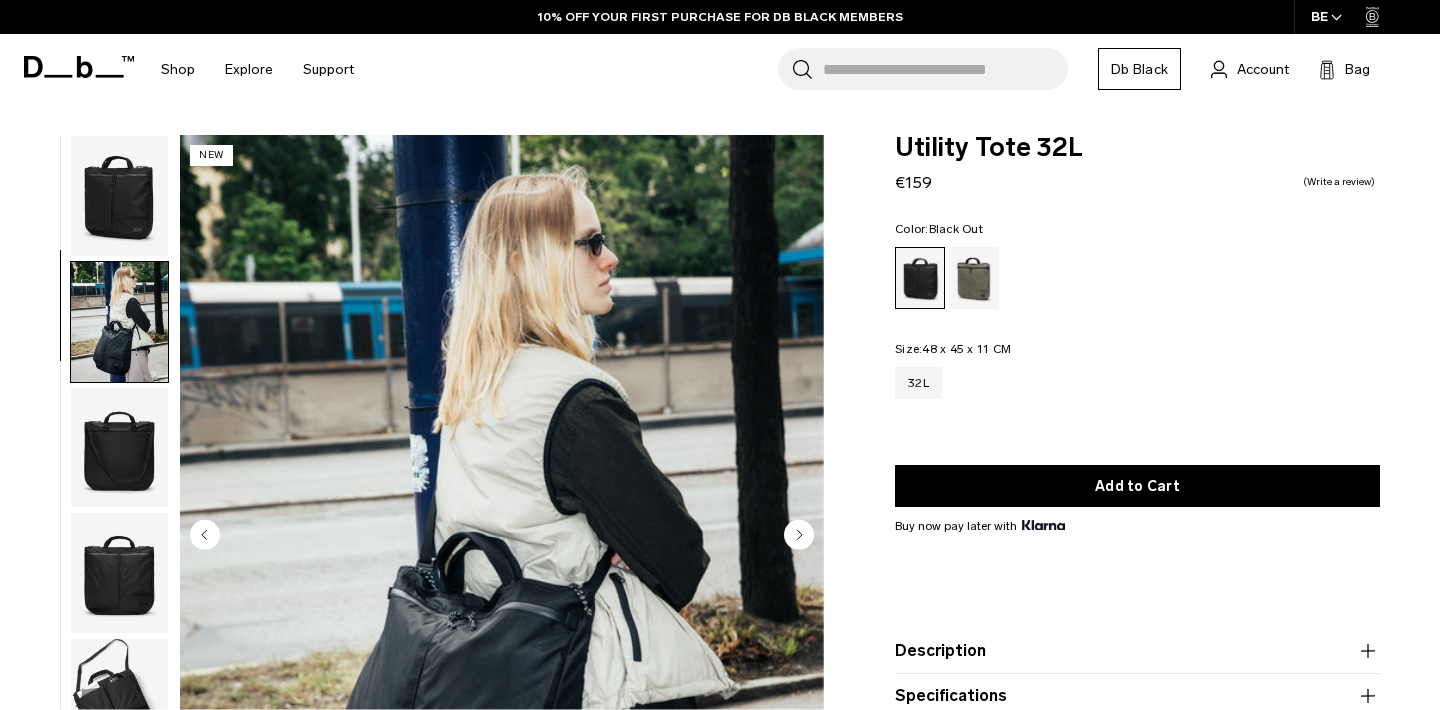 scroll, scrollTop: 239, scrollLeft: 0, axis: vertical 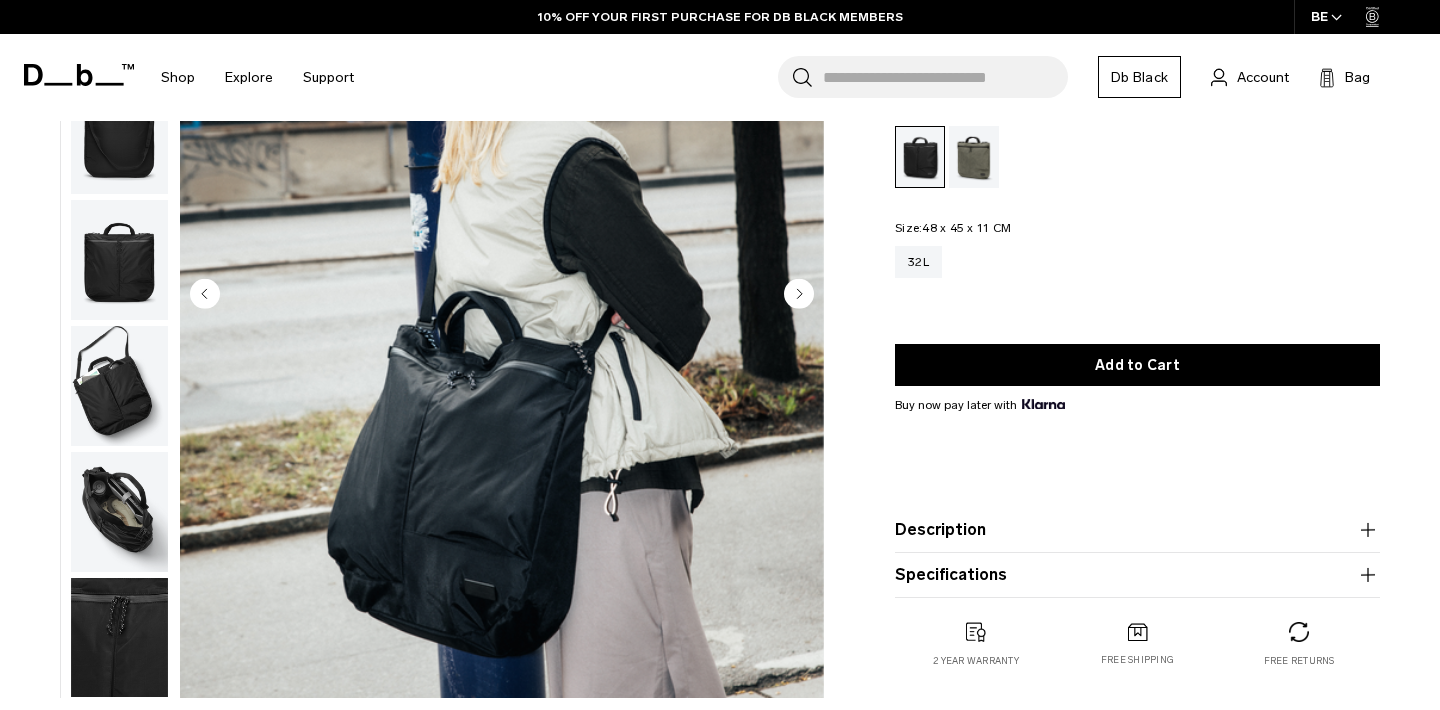 click 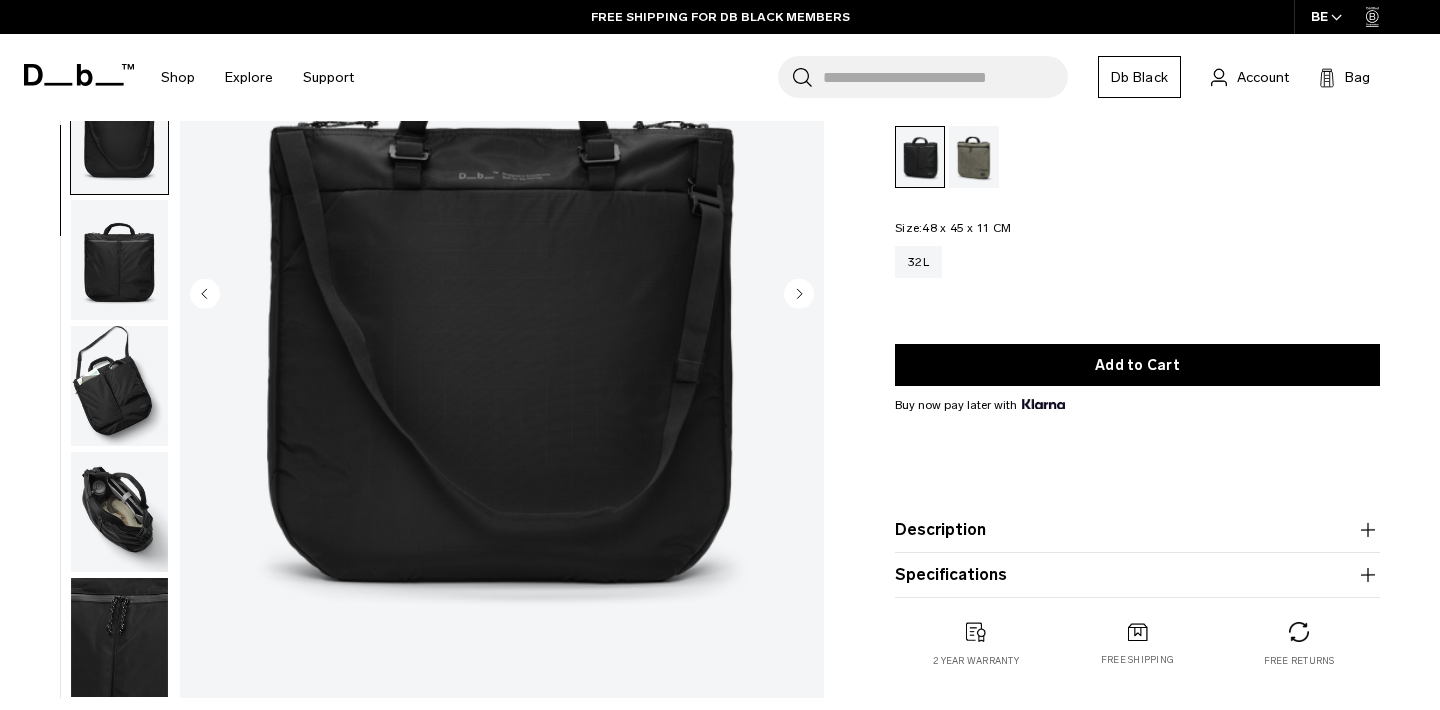 click 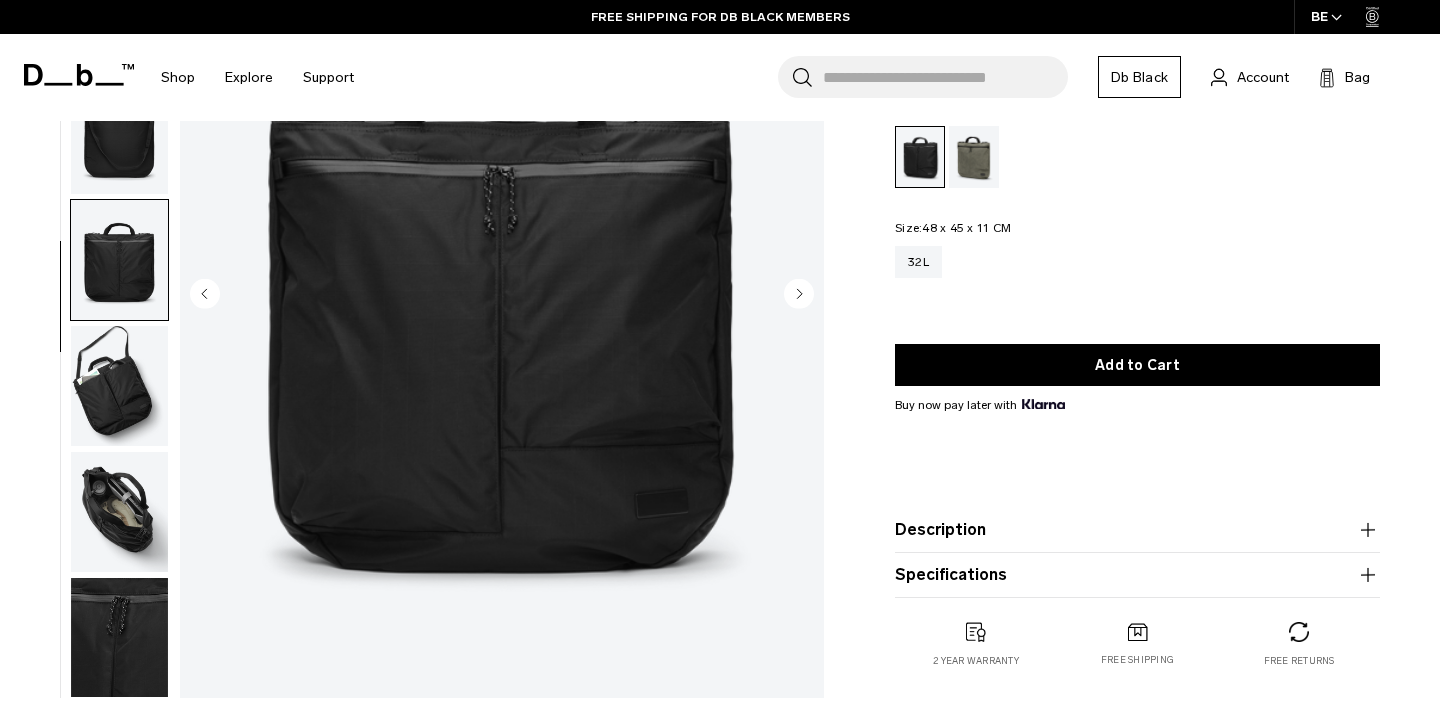 click 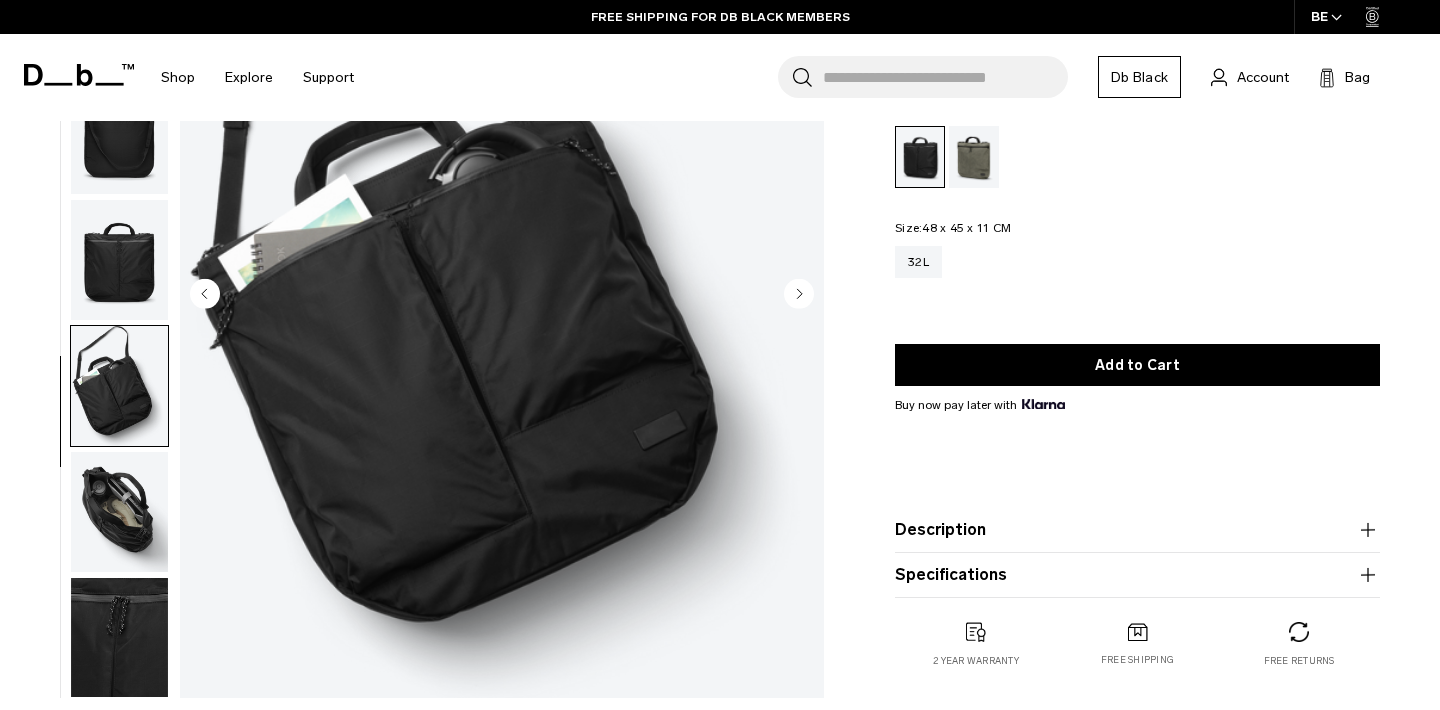 click 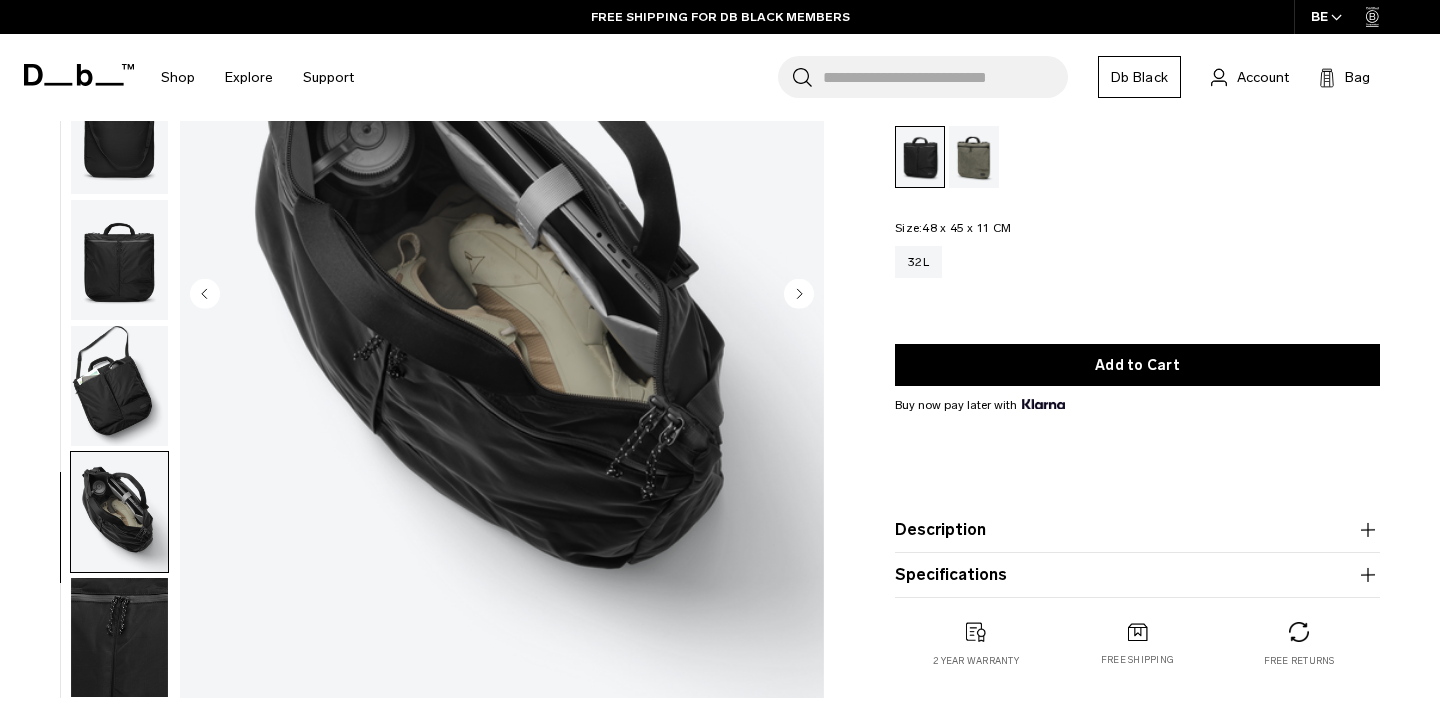click 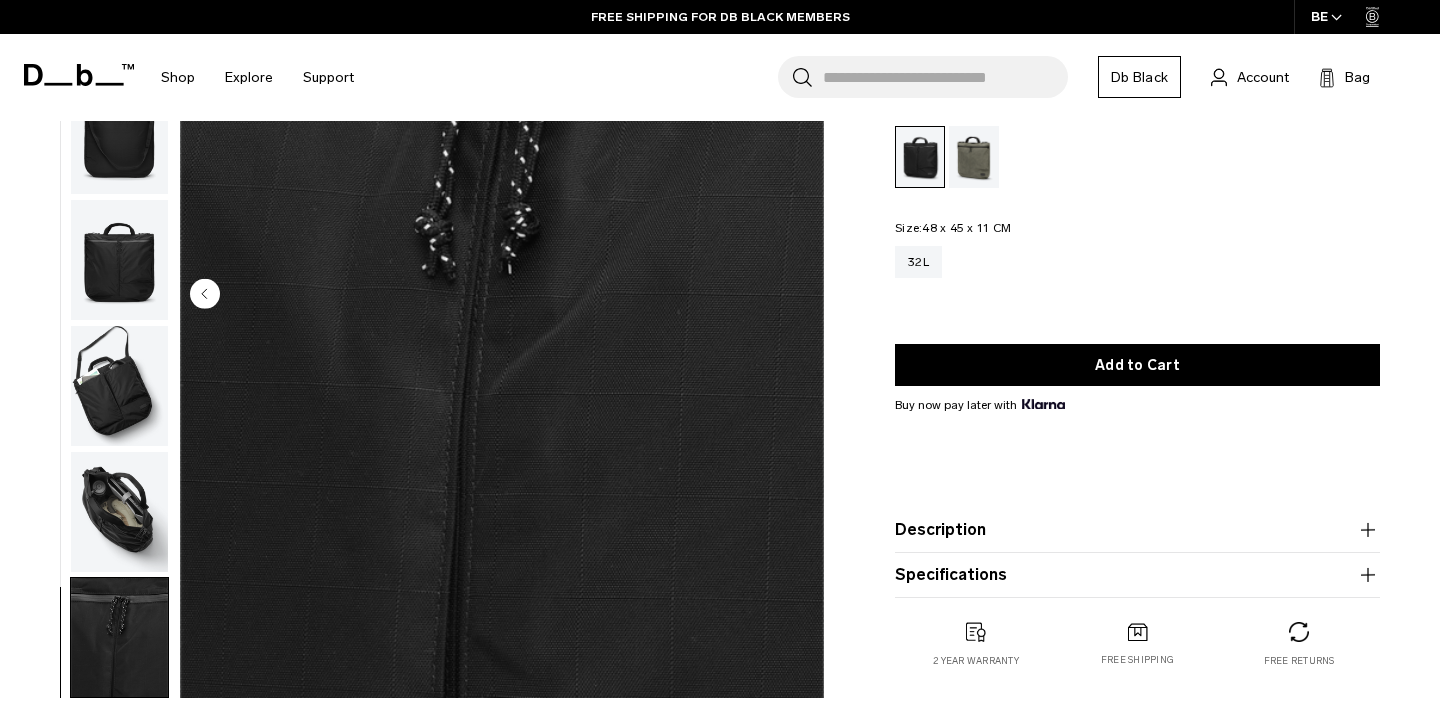 click at bounding box center (502, 296) 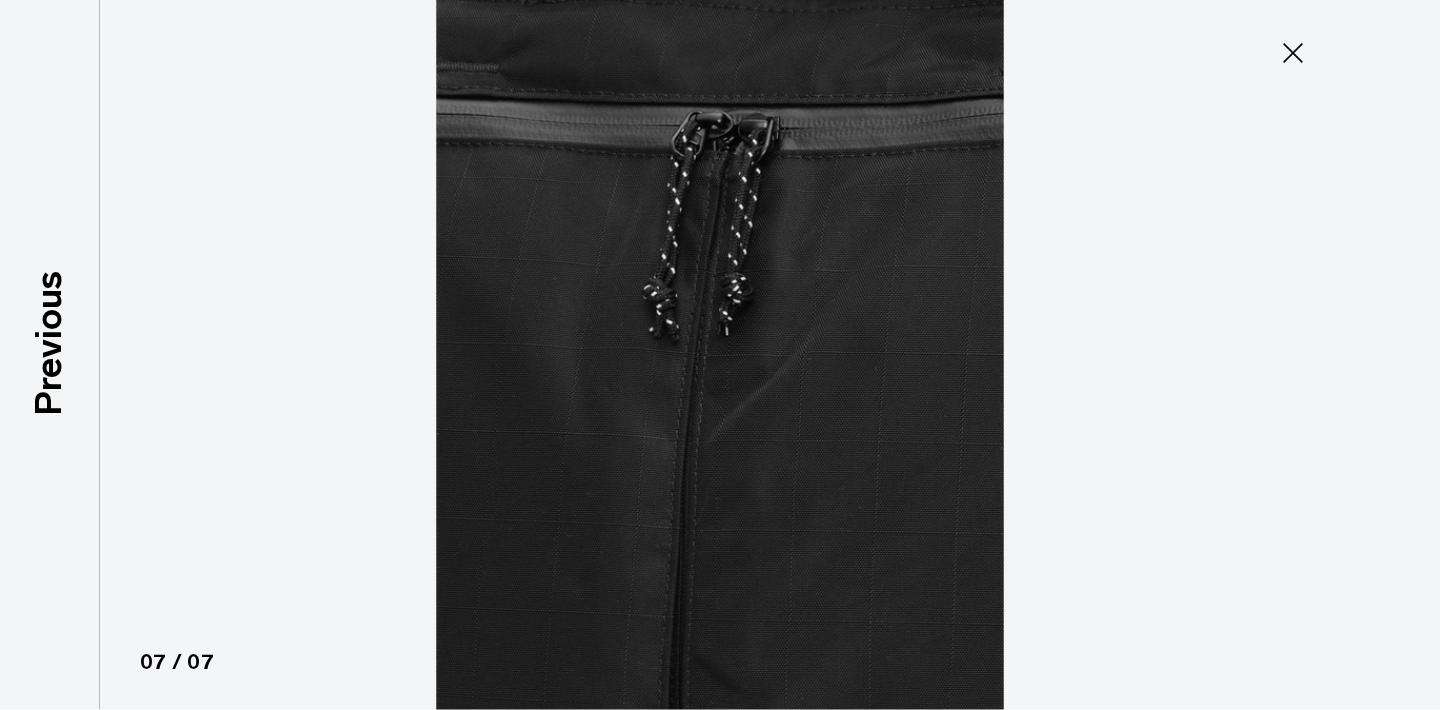 click 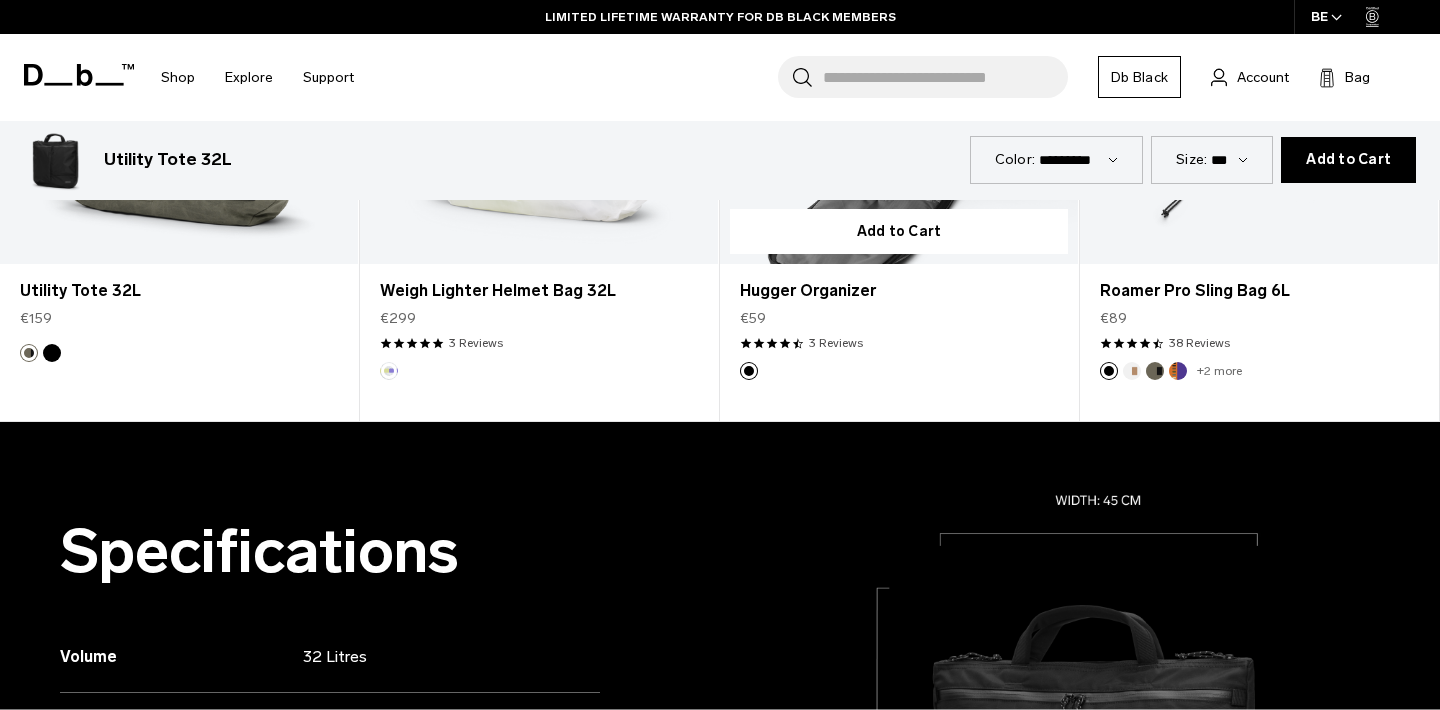 scroll, scrollTop: 1252, scrollLeft: 0, axis: vertical 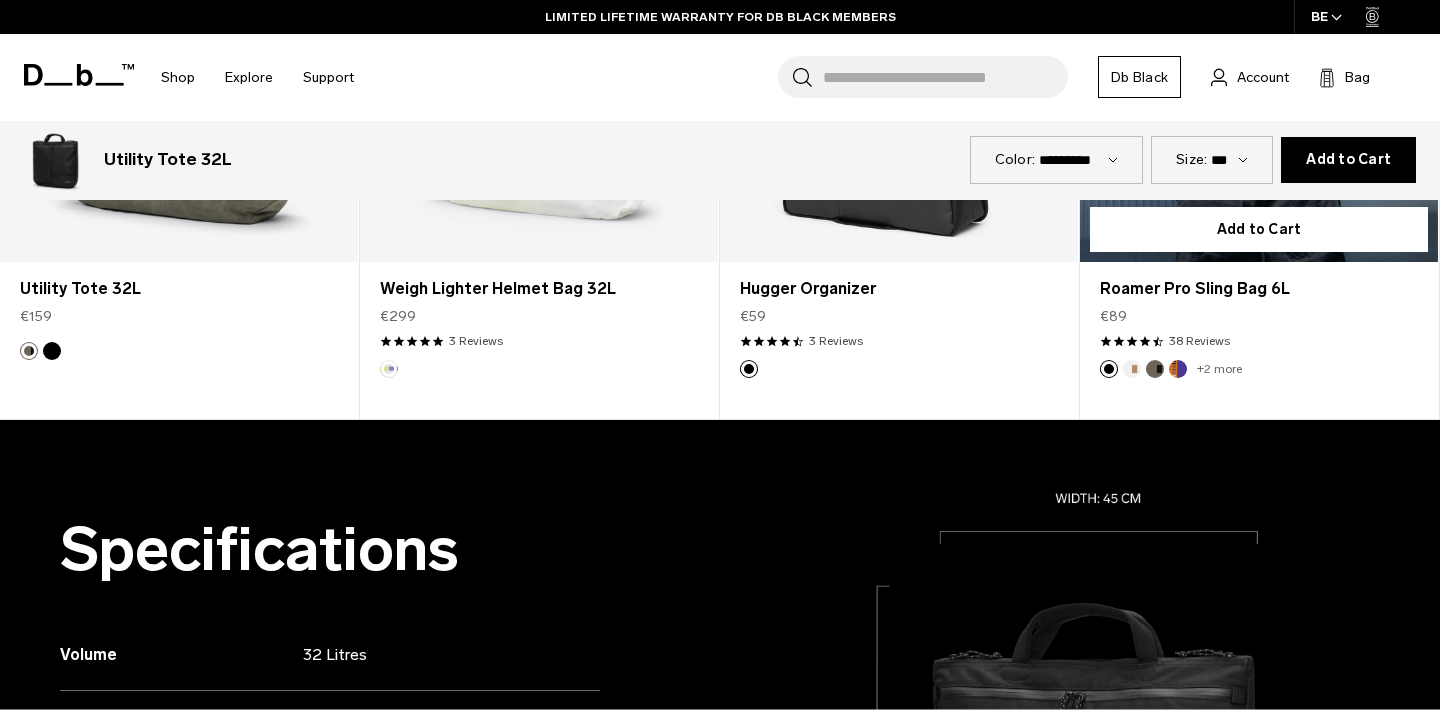 click on "+2 more" at bounding box center (1171, 369) 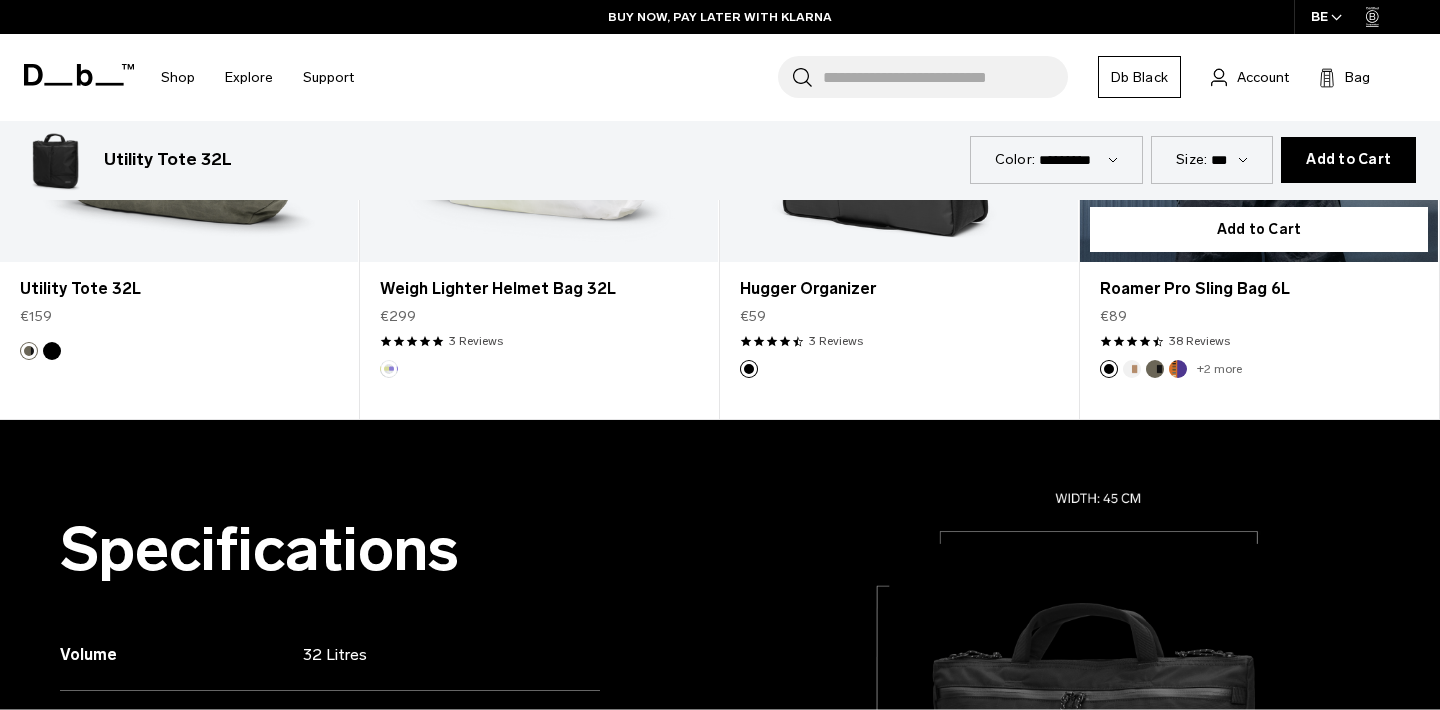 click at bounding box center [1178, 369] 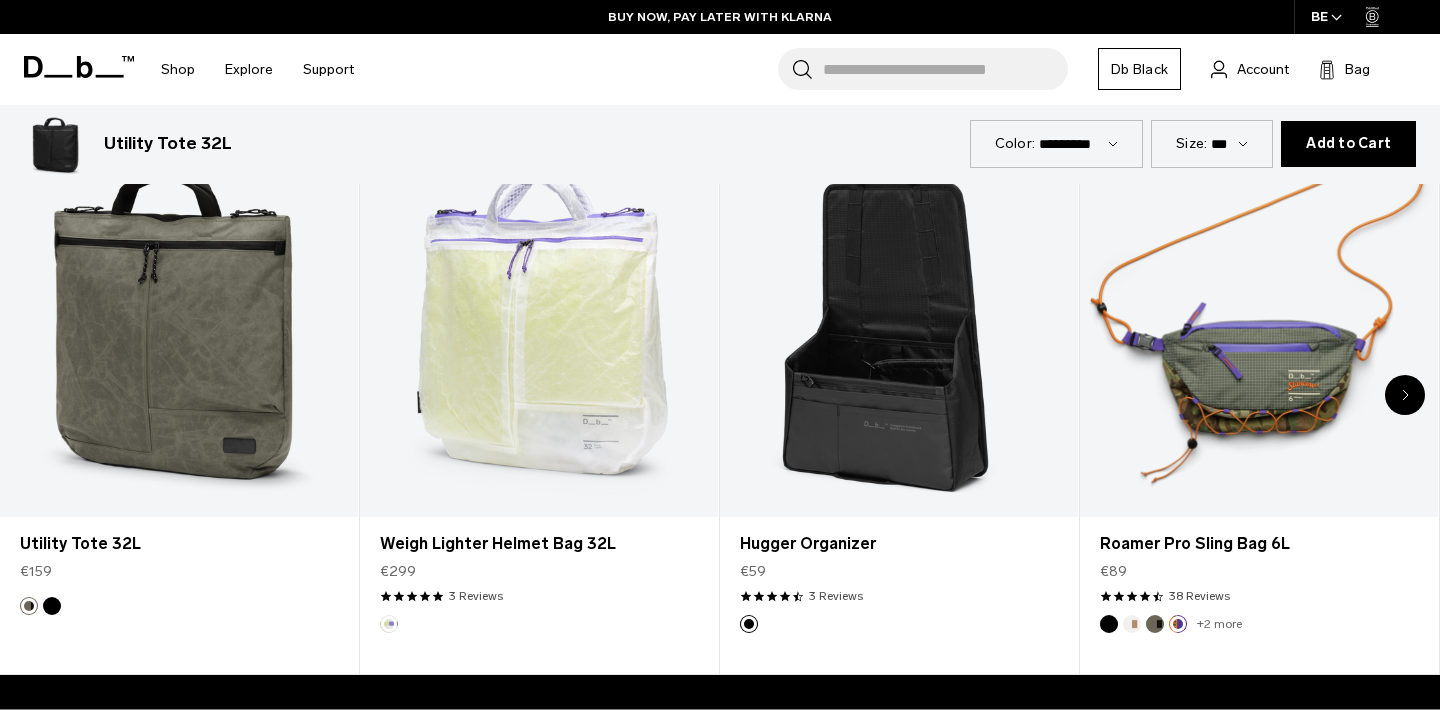 scroll, scrollTop: 935, scrollLeft: 0, axis: vertical 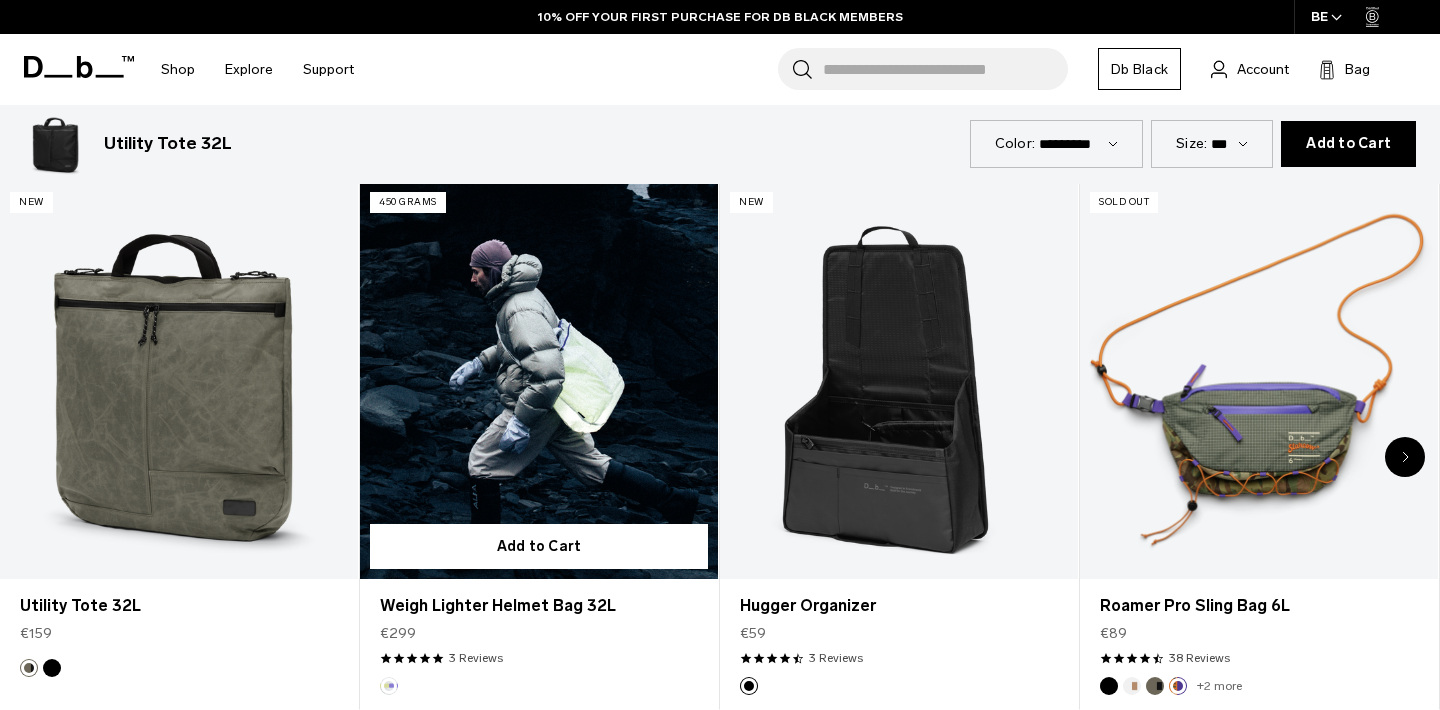click at bounding box center [539, 381] 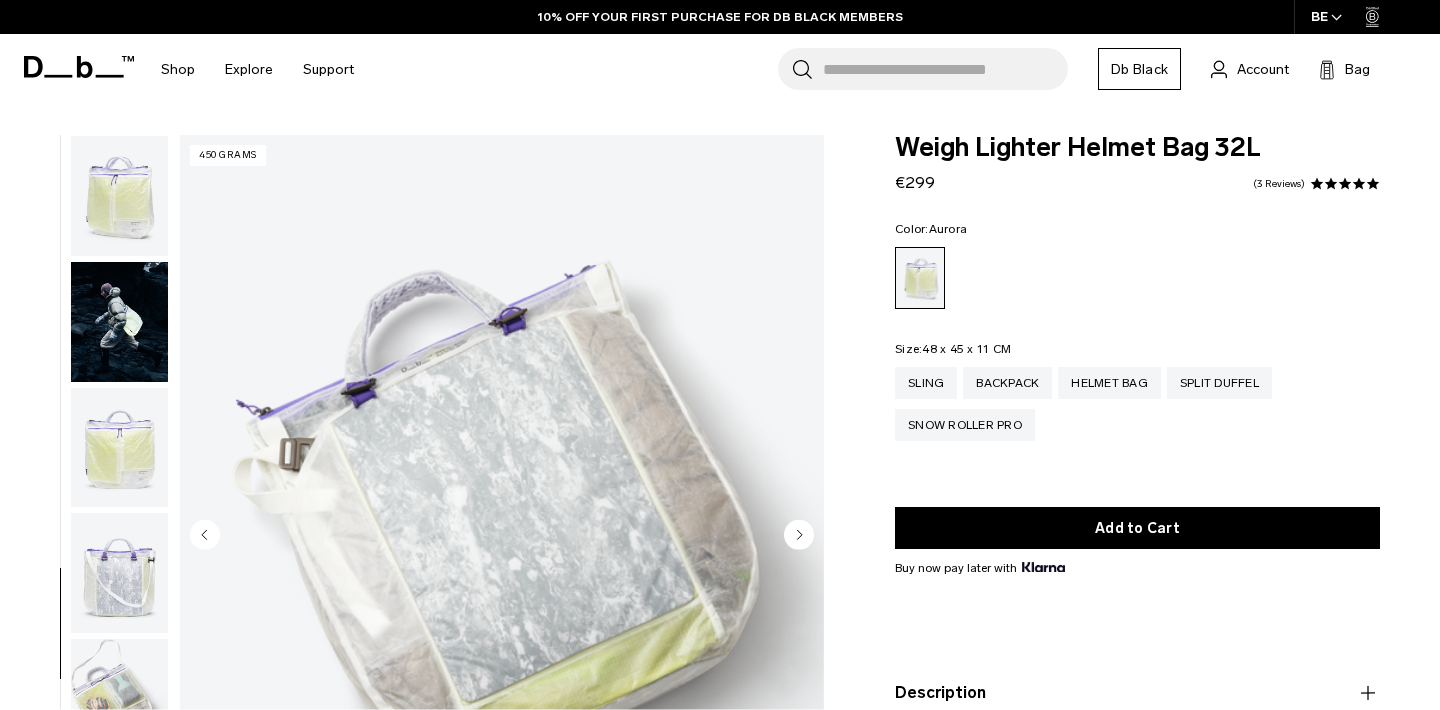 scroll, scrollTop: 136, scrollLeft: 0, axis: vertical 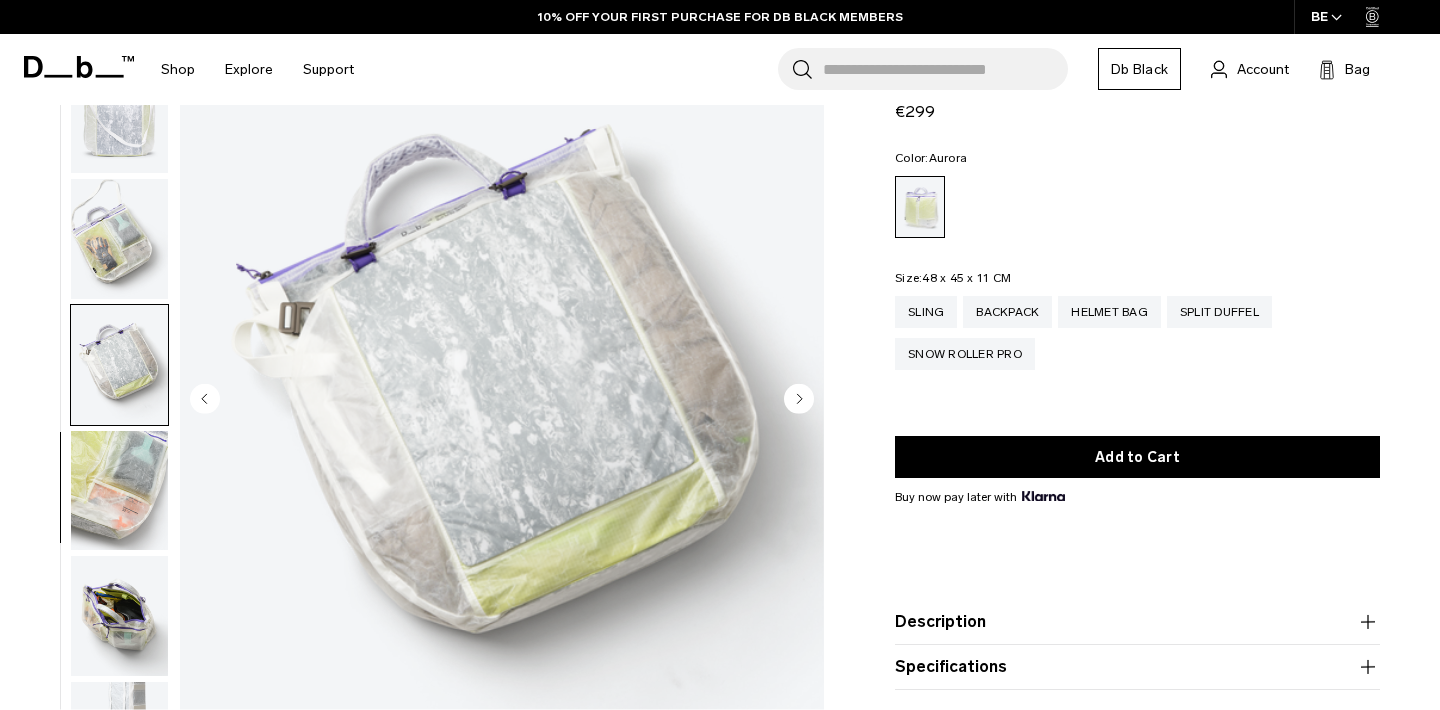 click at bounding box center [119, 239] 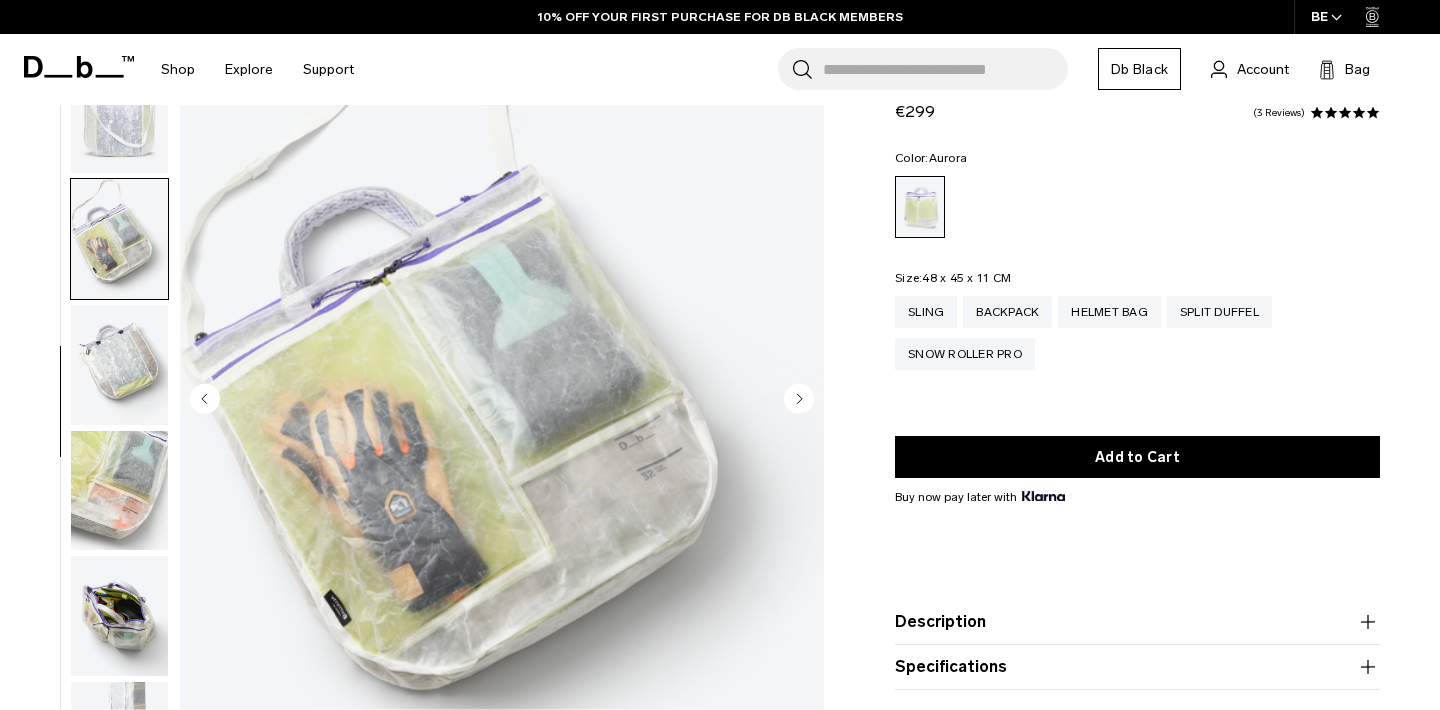 click at bounding box center (119, 491) 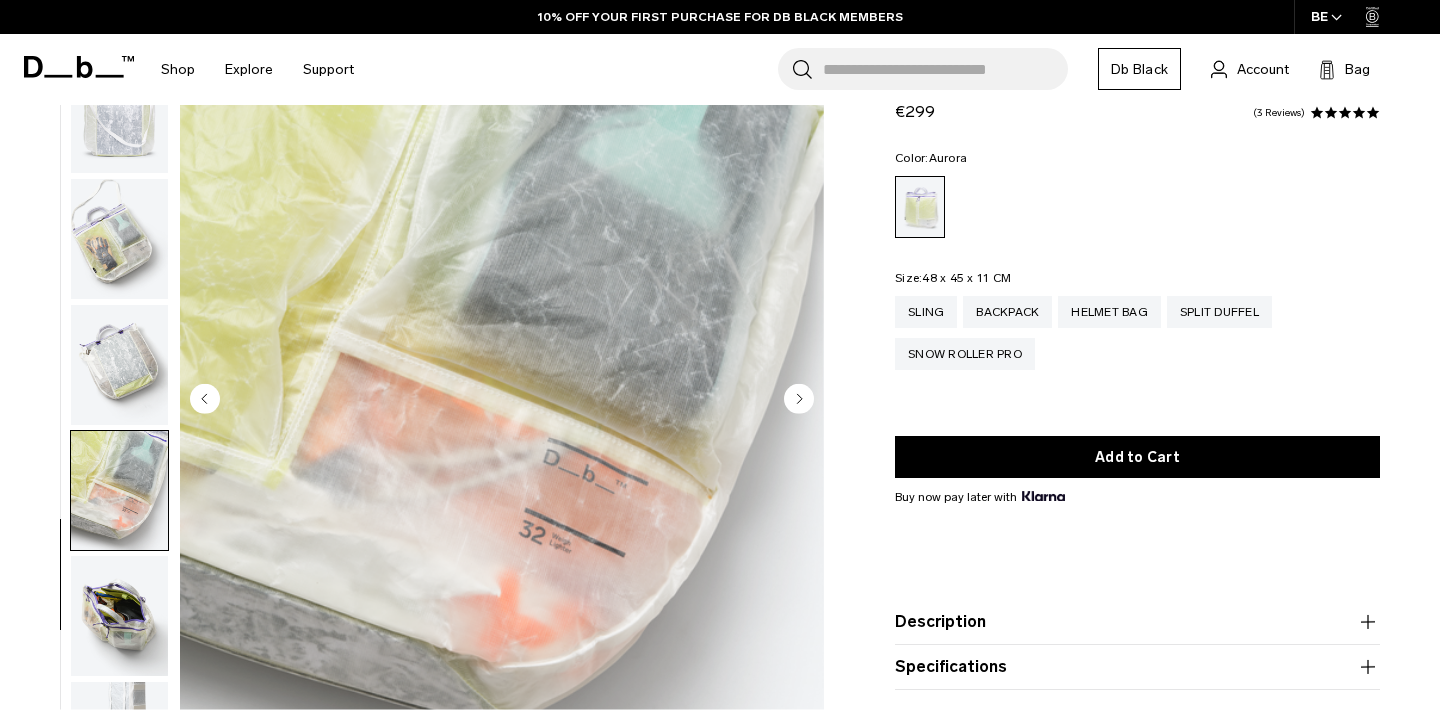 click at bounding box center [119, 616] 